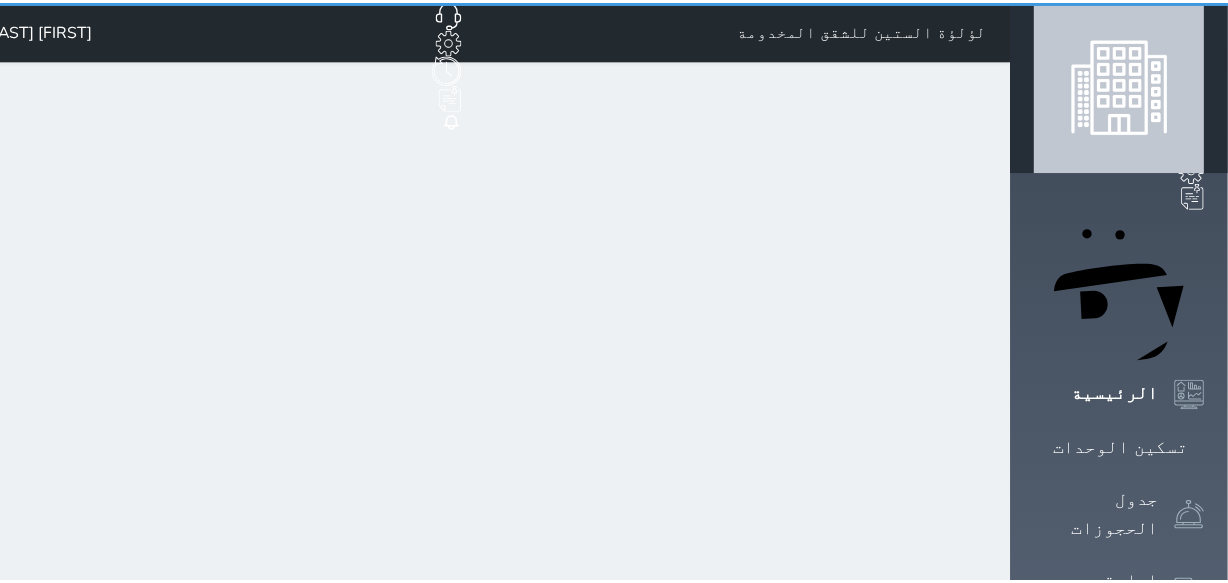 scroll, scrollTop: 0, scrollLeft: 0, axis: both 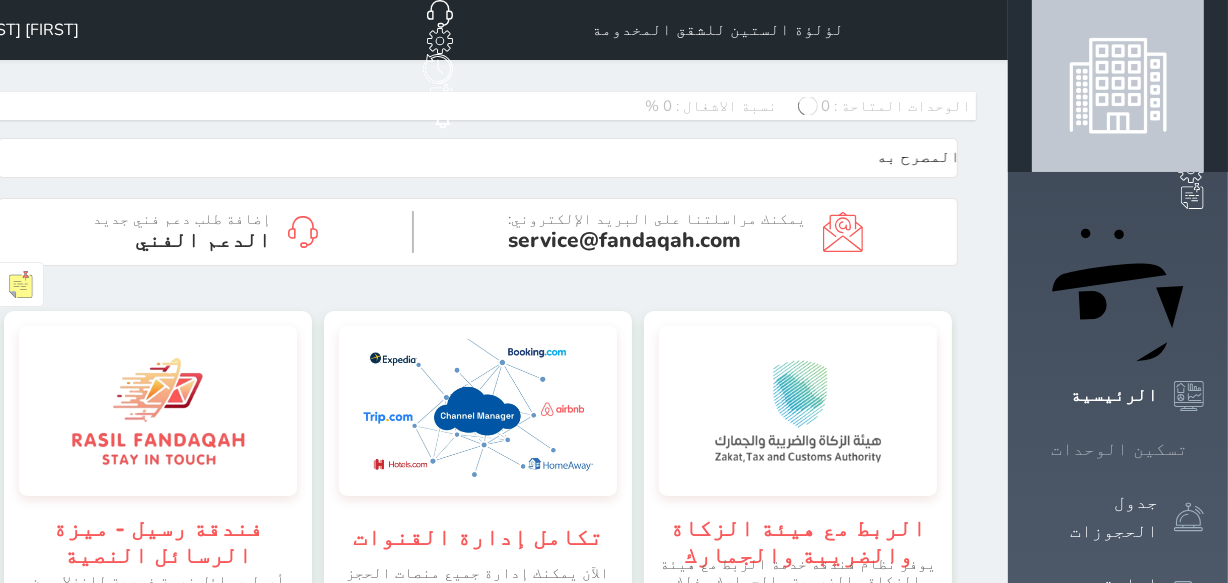 click 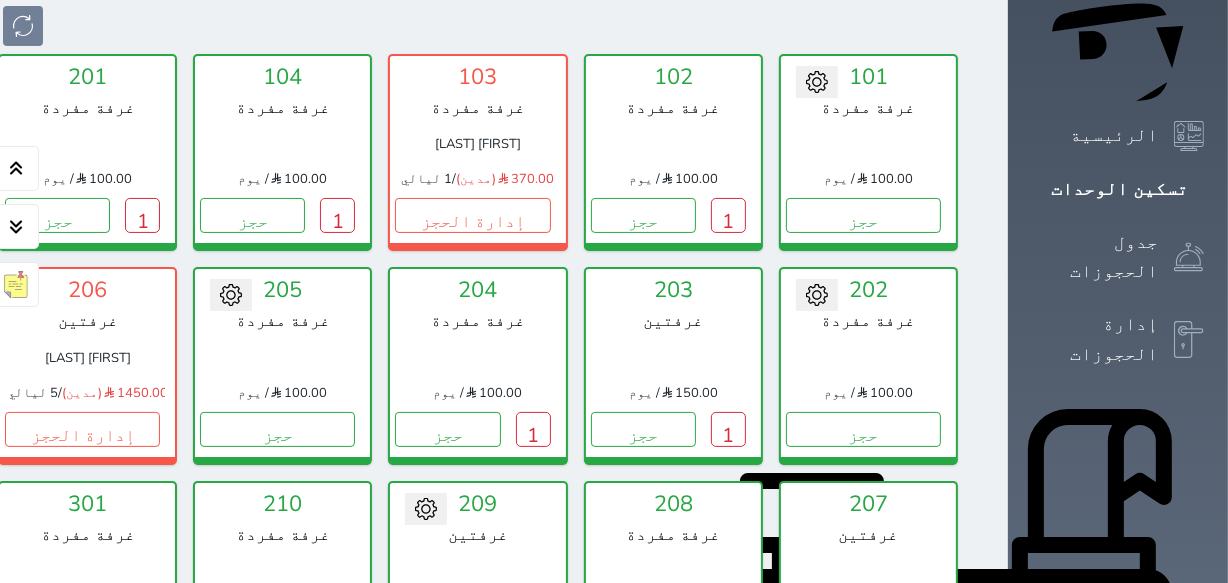 scroll, scrollTop: 350, scrollLeft: 0, axis: vertical 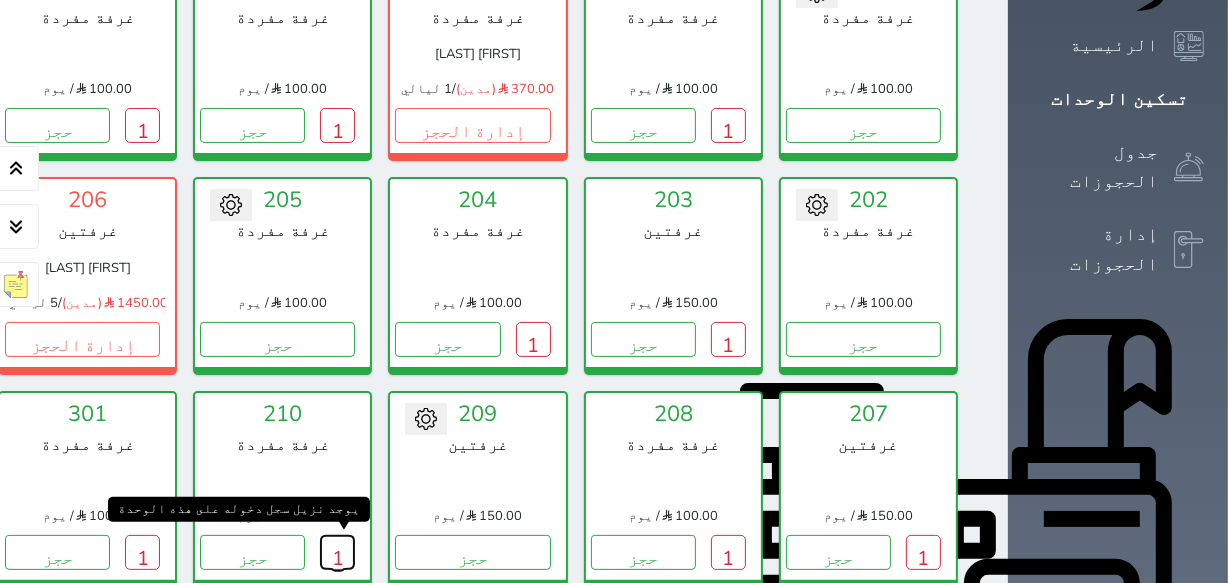 click on "1" at bounding box center [337, 552] 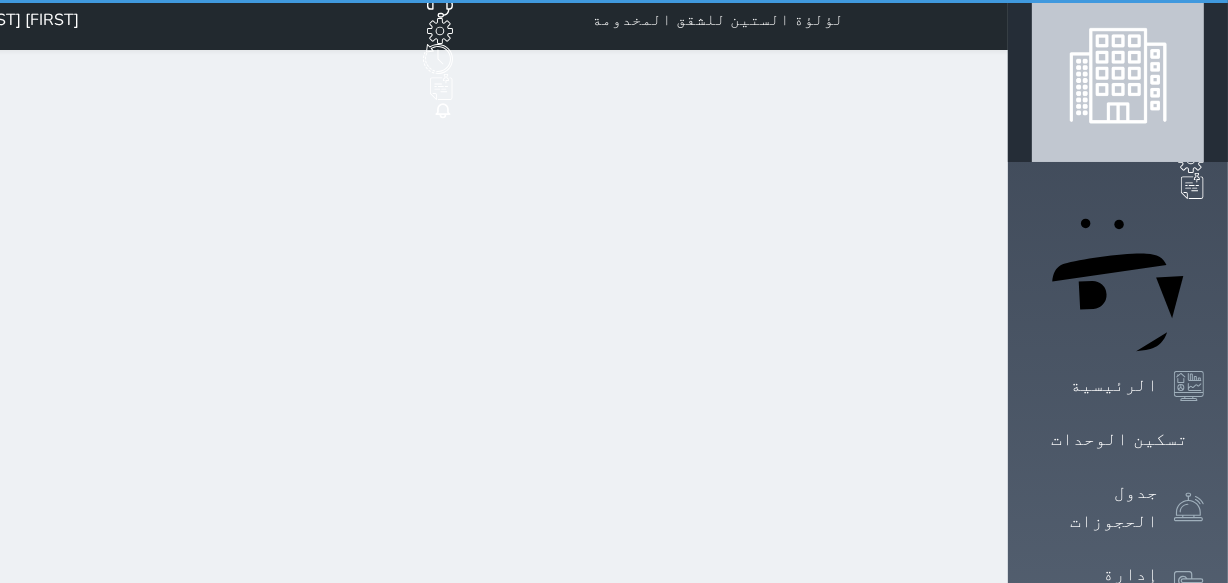 scroll, scrollTop: 0, scrollLeft: 0, axis: both 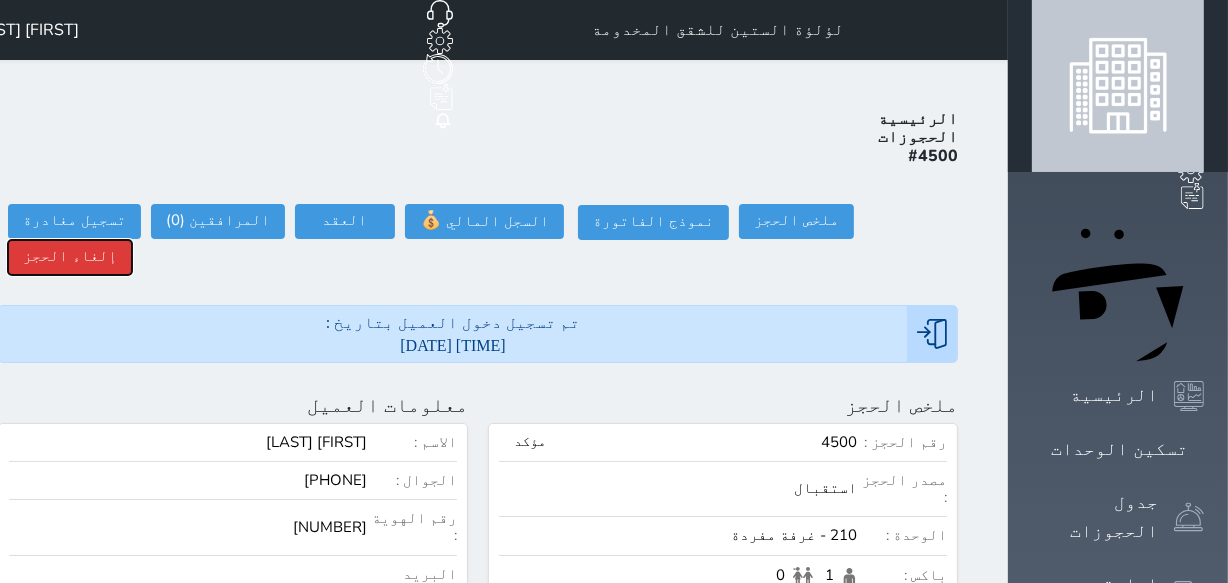 click on "إلغاء الحجز" at bounding box center (70, 257) 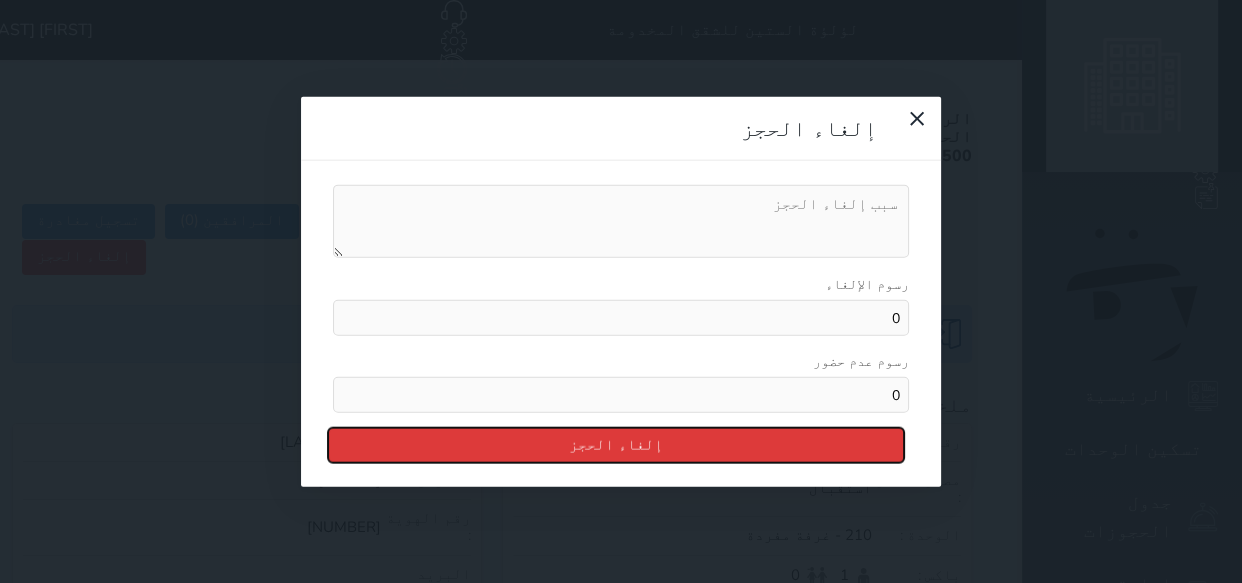 click on "إلغاء الحجز" at bounding box center (616, 445) 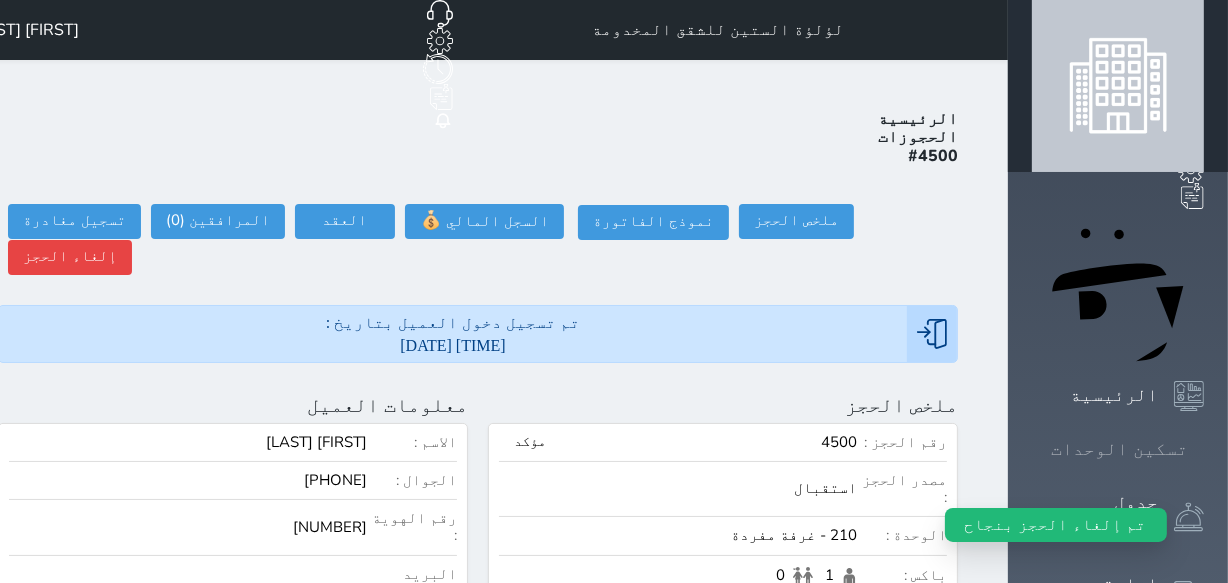 click 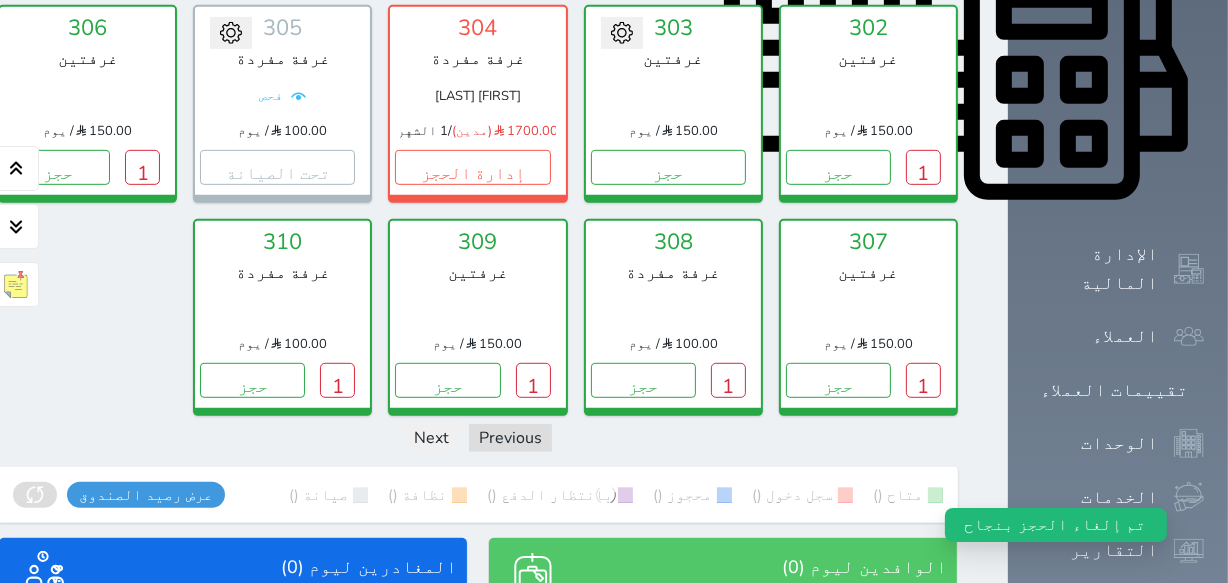 scroll, scrollTop: 1169, scrollLeft: 0, axis: vertical 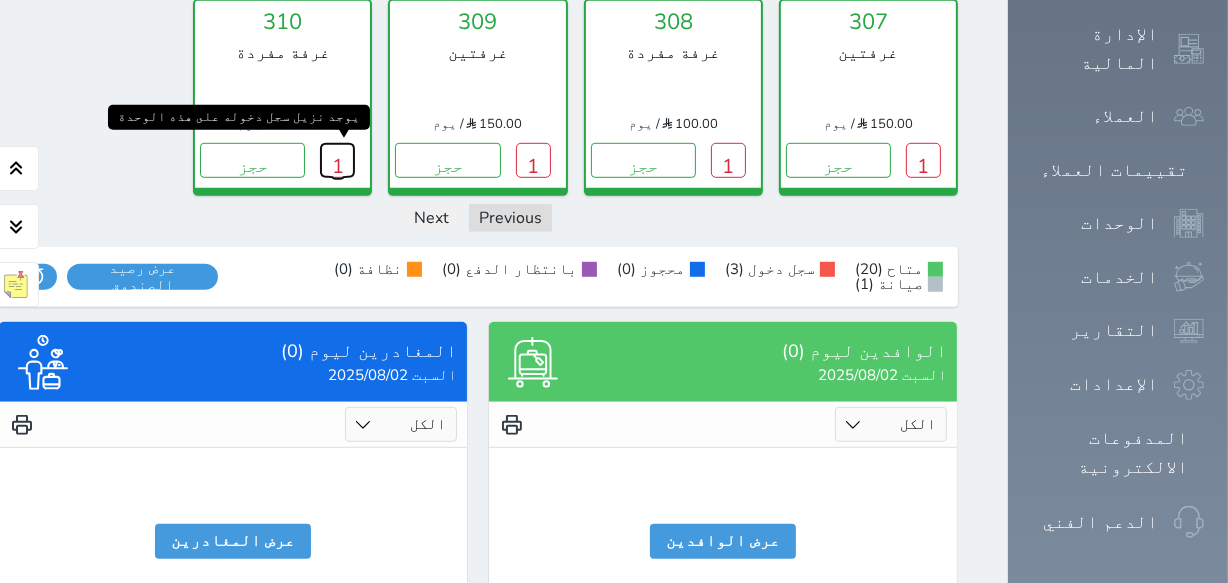 click on "1" at bounding box center [337, 160] 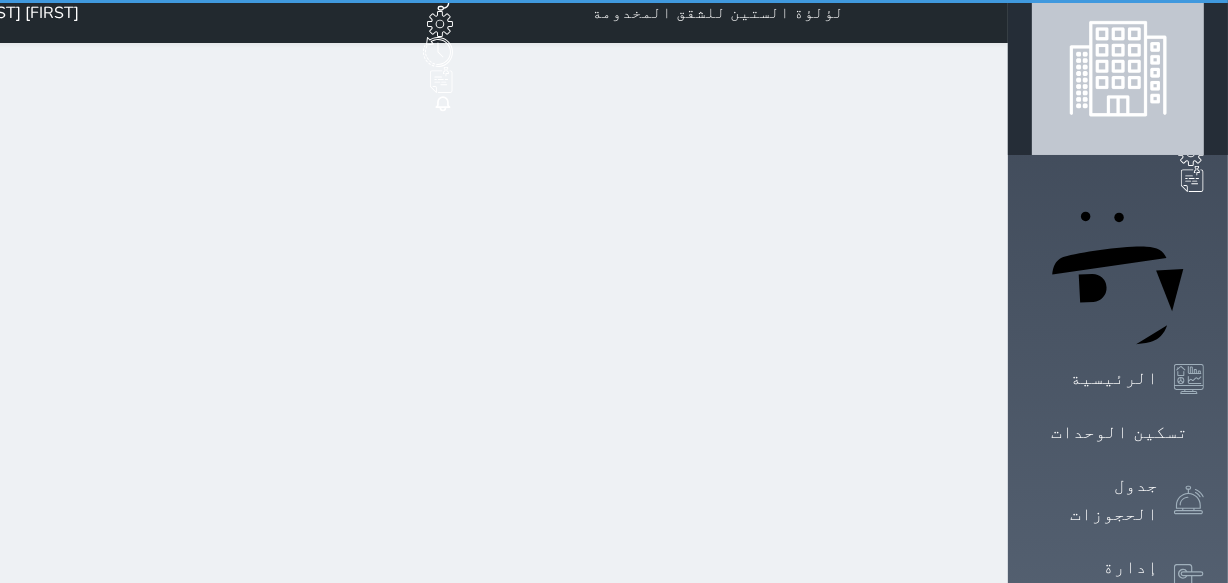 scroll, scrollTop: 0, scrollLeft: 0, axis: both 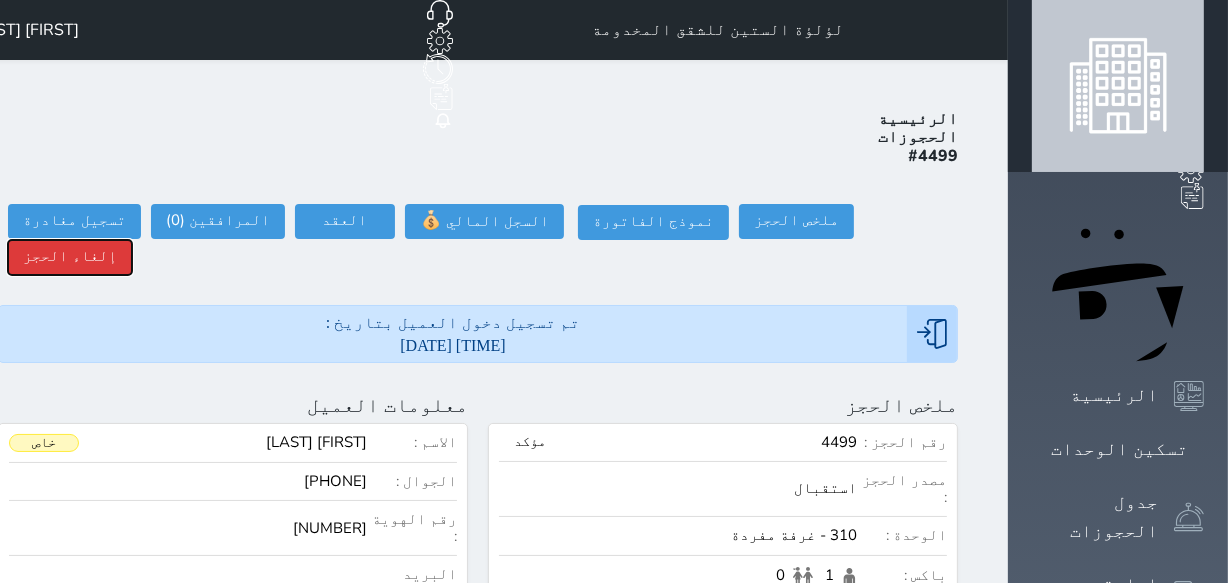 click on "إلغاء الحجز" at bounding box center [70, 257] 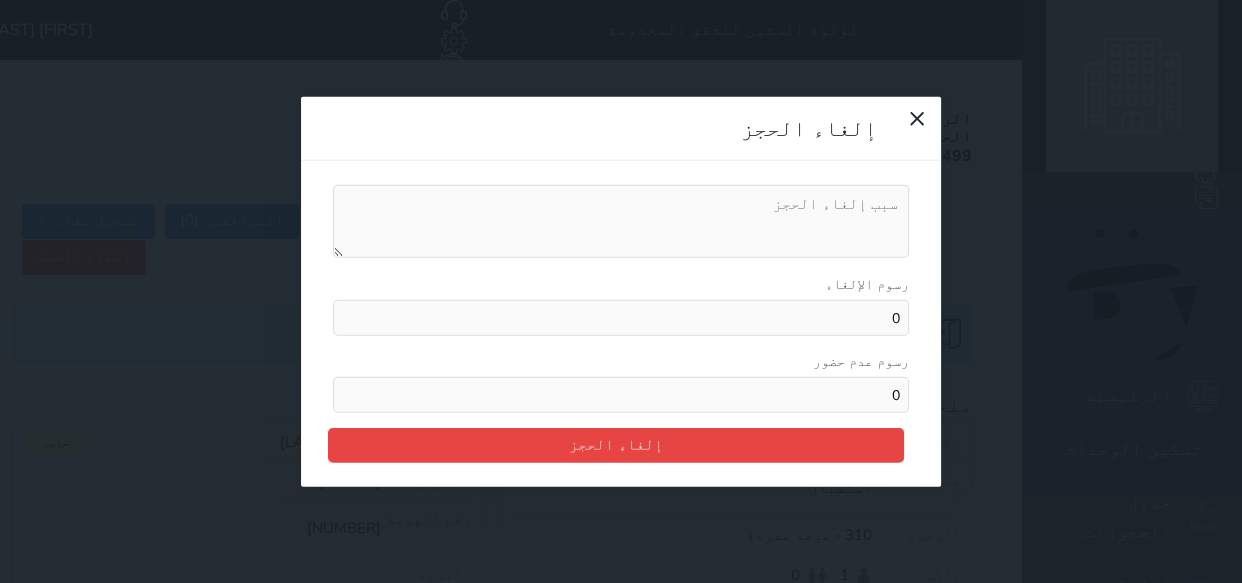 click on "إلغاء الحجز                   رسوم الإلغاء   0   رسوم عدم حضور   0   إلغاء الحجز" at bounding box center [621, 291] 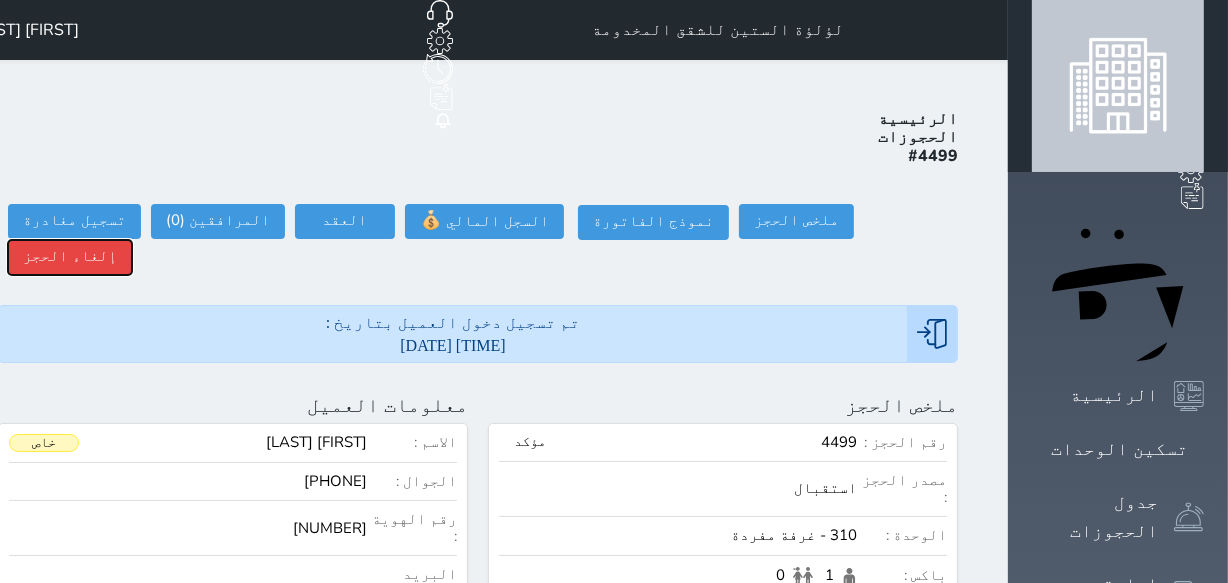 click on "إلغاء الحجز" at bounding box center [70, 257] 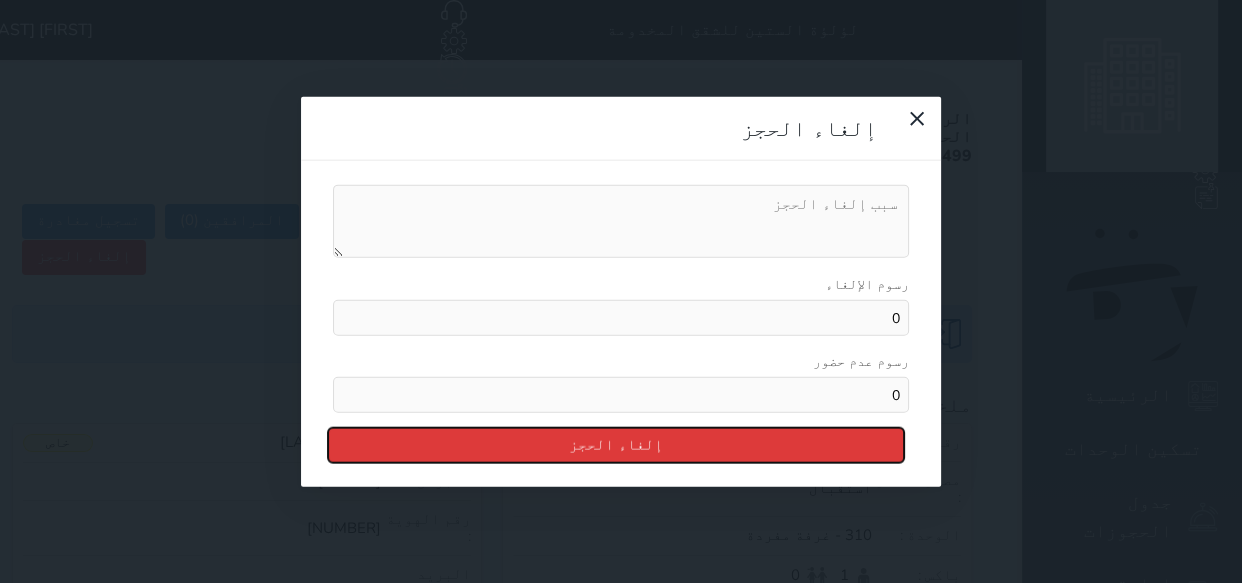 click on "إلغاء الحجز" at bounding box center [616, 445] 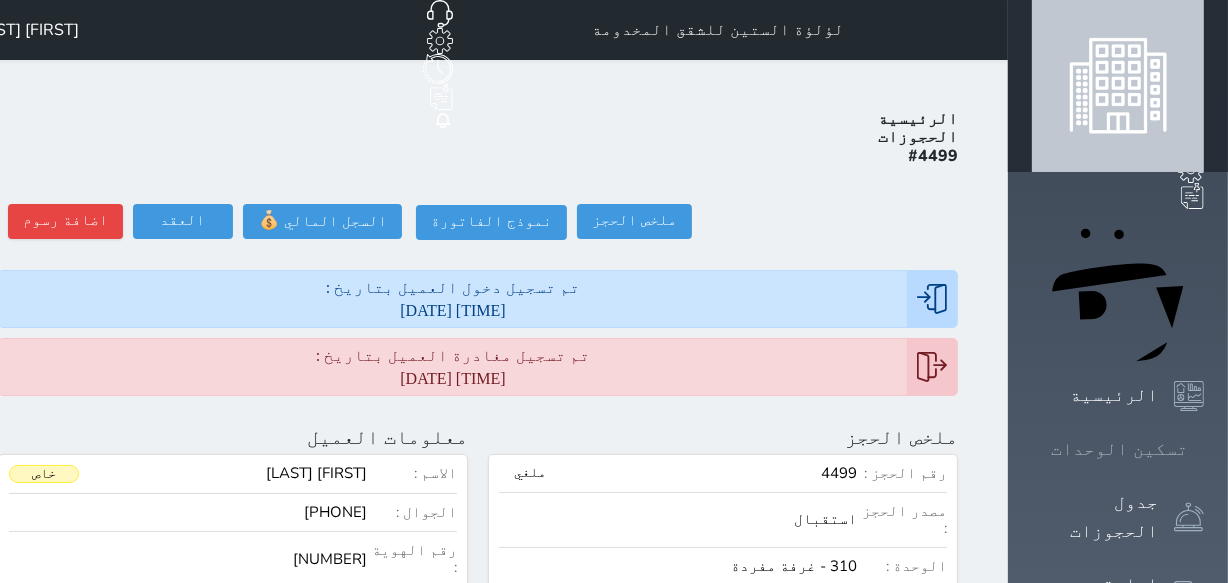 click 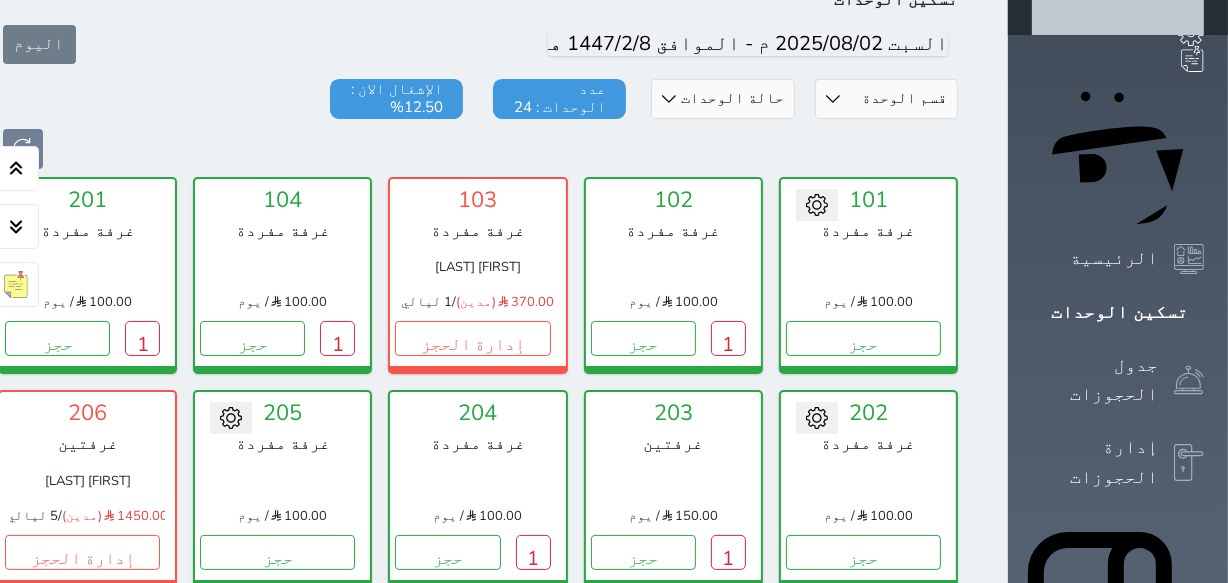 scroll, scrollTop: 169, scrollLeft: 0, axis: vertical 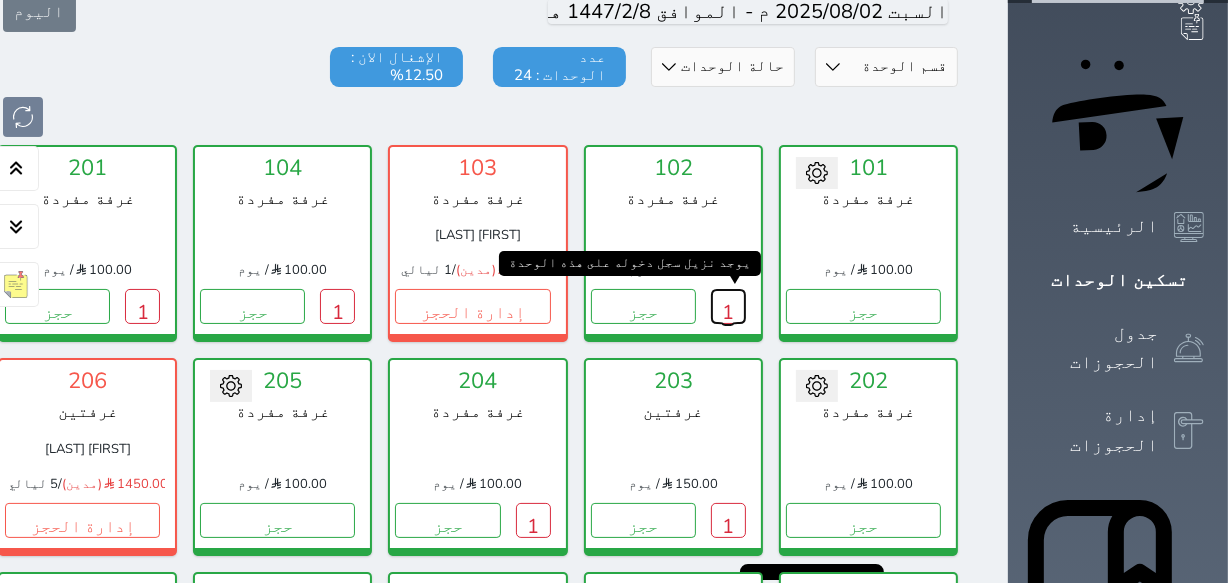 click on "1" at bounding box center [728, 306] 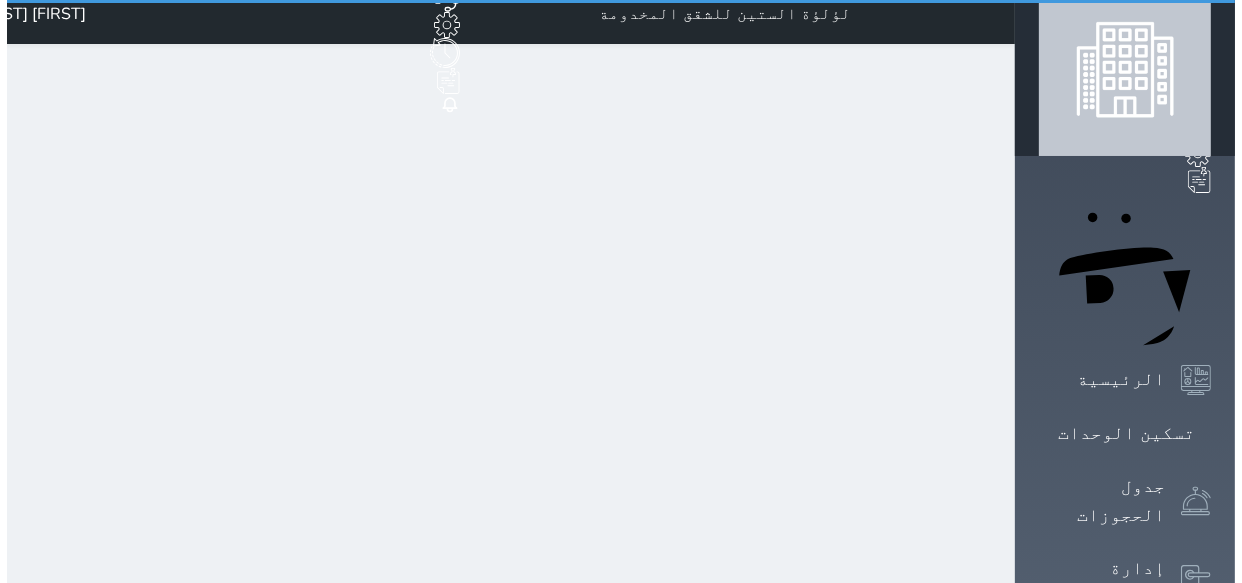 scroll, scrollTop: 0, scrollLeft: 0, axis: both 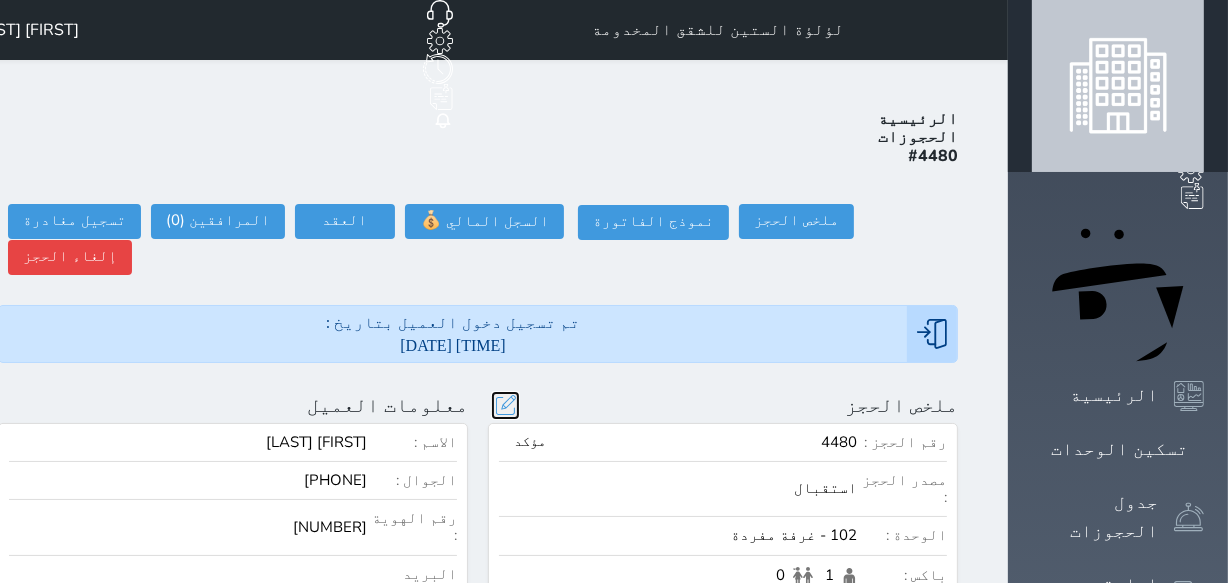 click at bounding box center (505, 405) 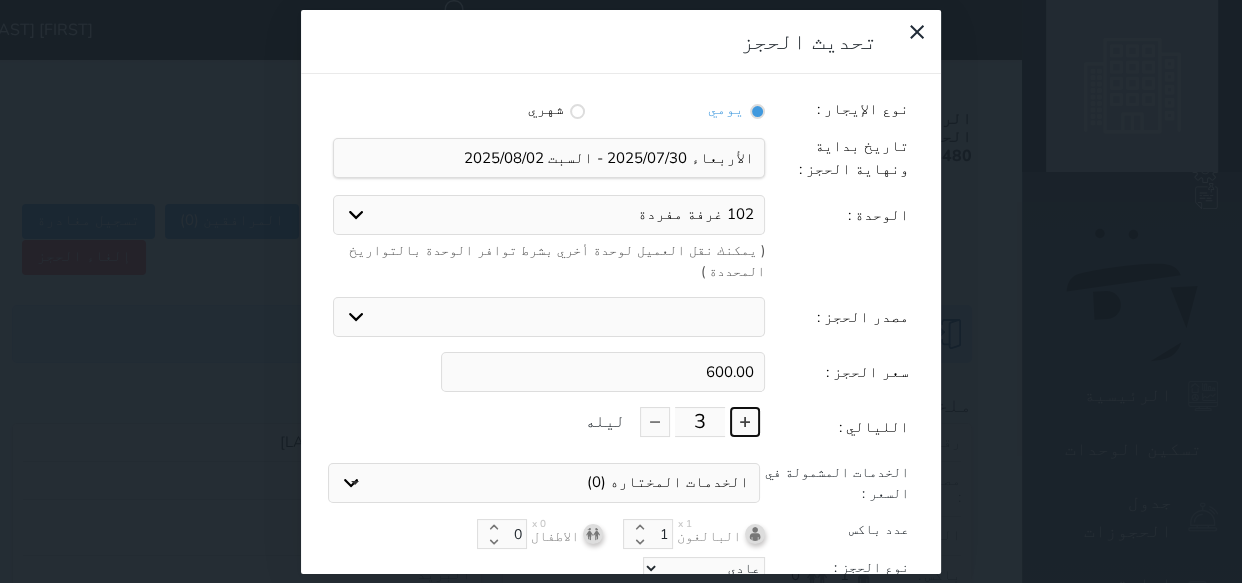 click at bounding box center (745, 422) 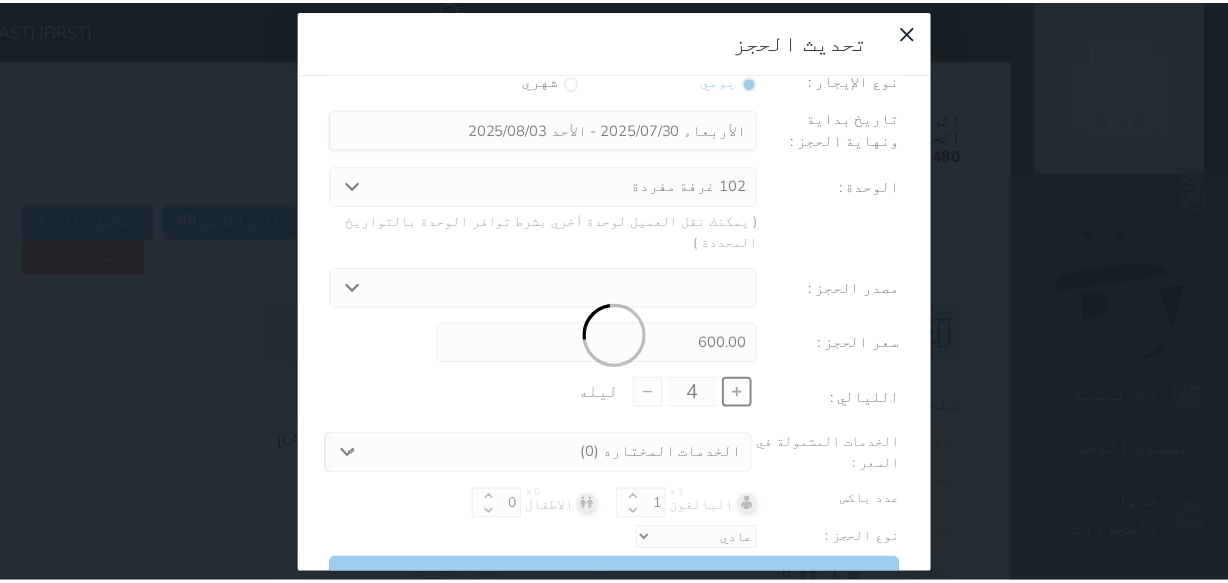 scroll, scrollTop: 44, scrollLeft: 0, axis: vertical 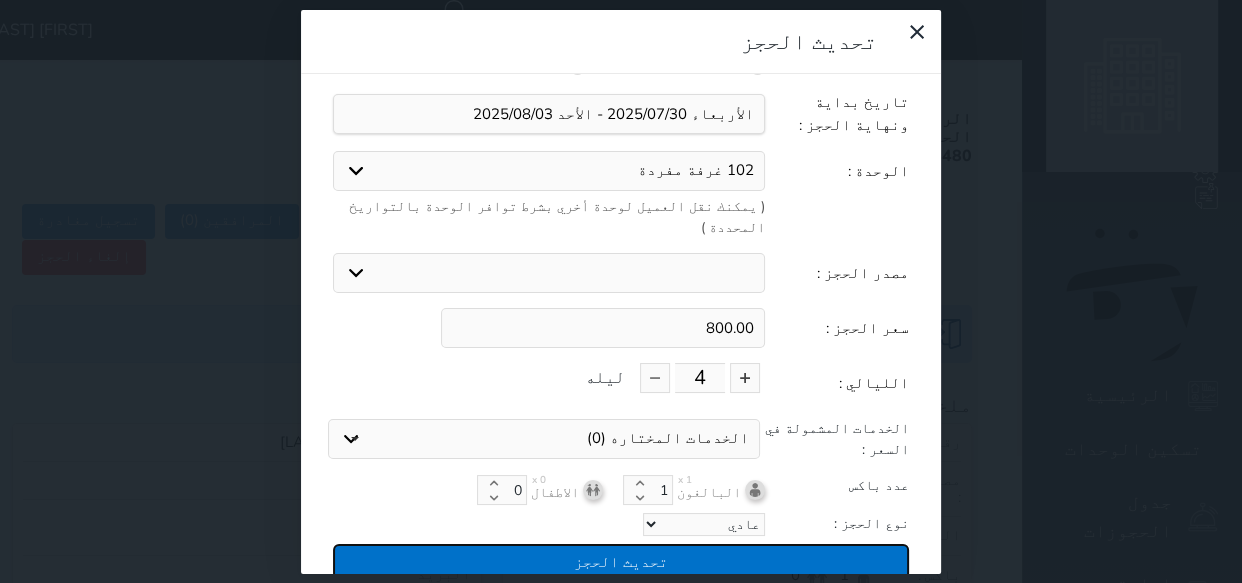 click on "تحديث الحجز" at bounding box center (621, 561) 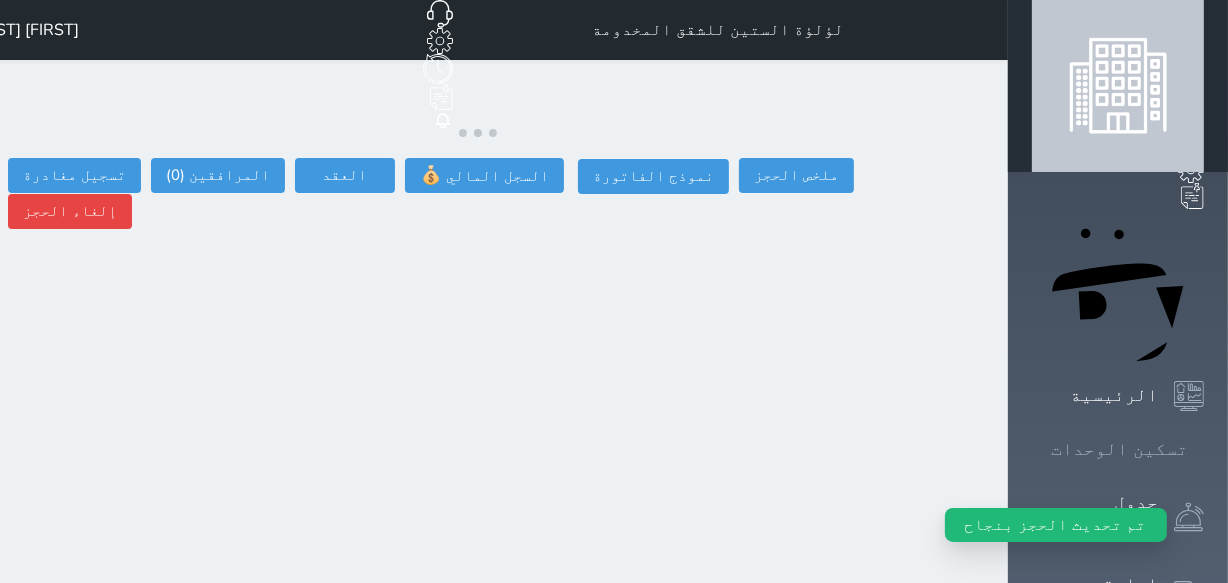 click 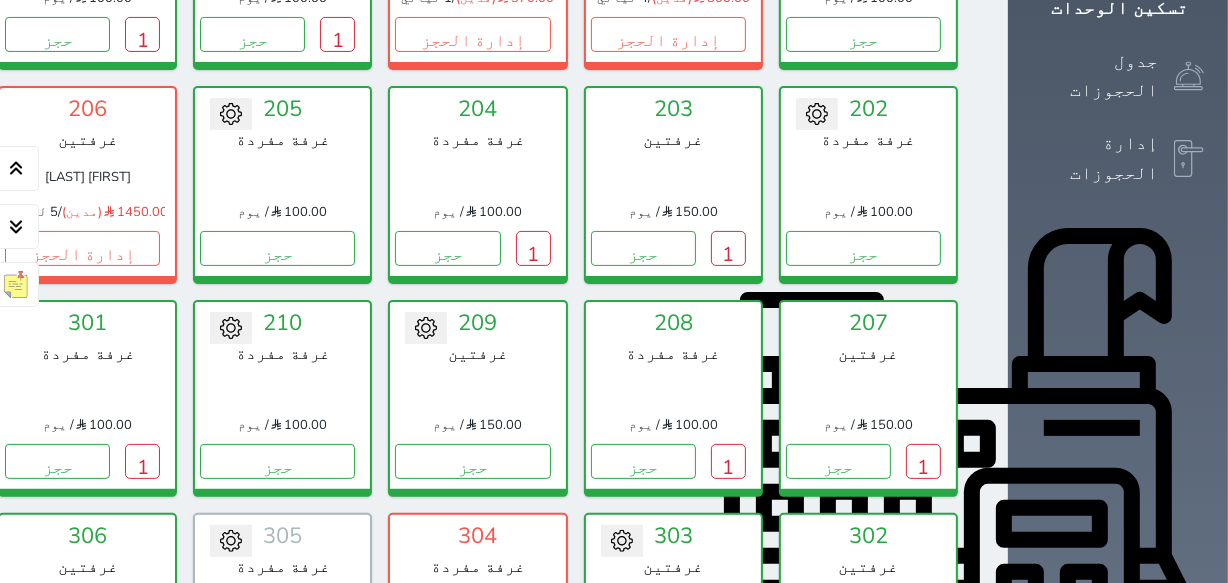 scroll, scrollTop: 1182, scrollLeft: 0, axis: vertical 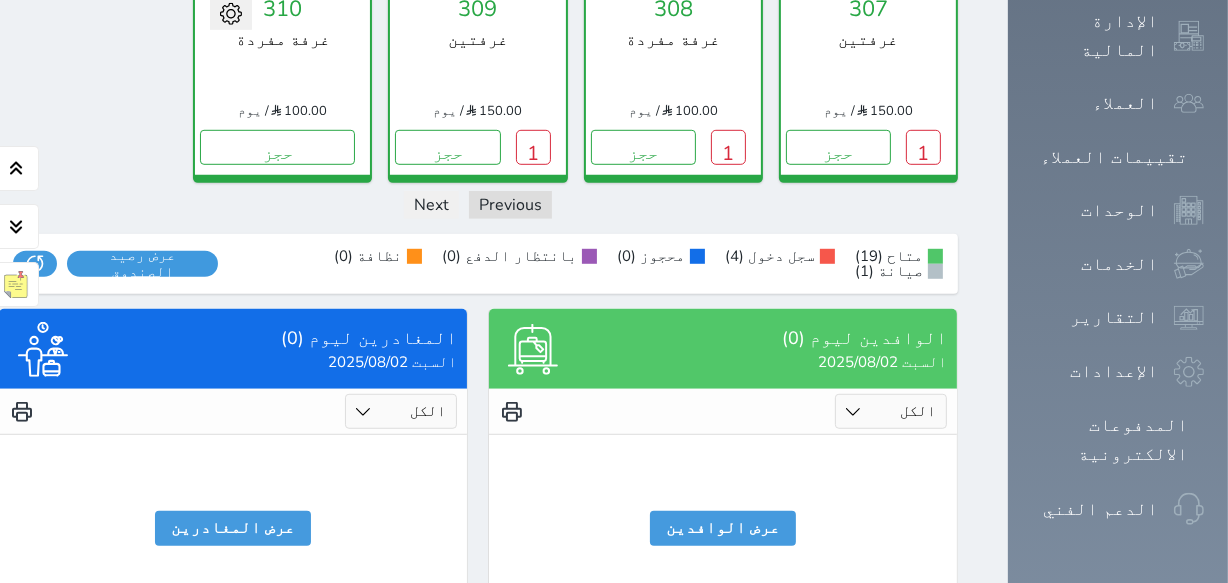 click on "/ يوم" at bounding box center [253, 112] 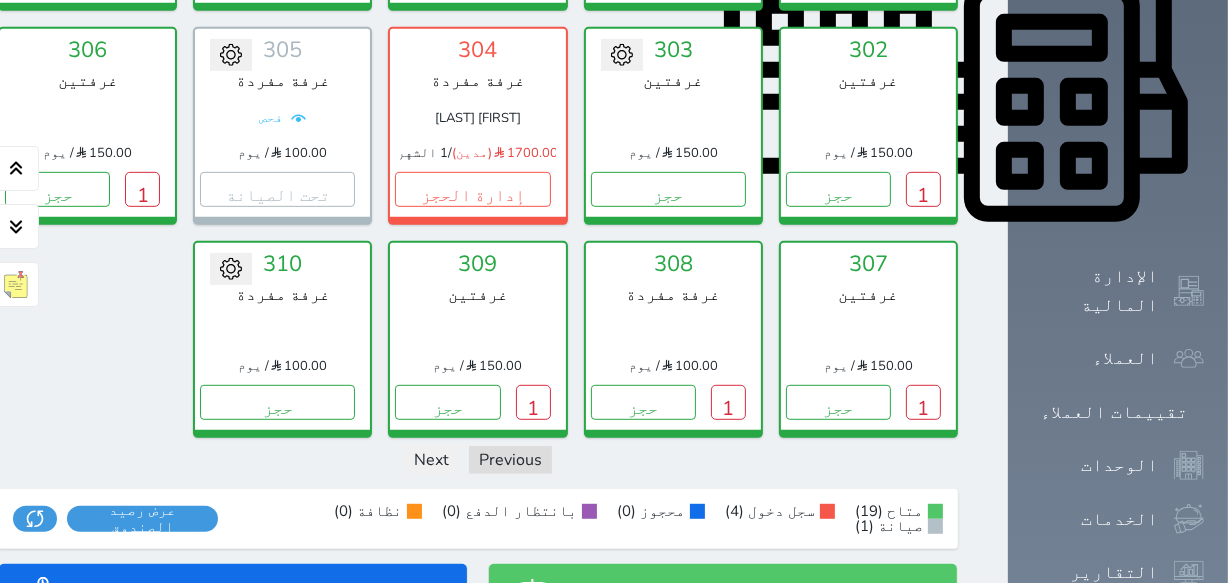 scroll, scrollTop: 910, scrollLeft: 0, axis: vertical 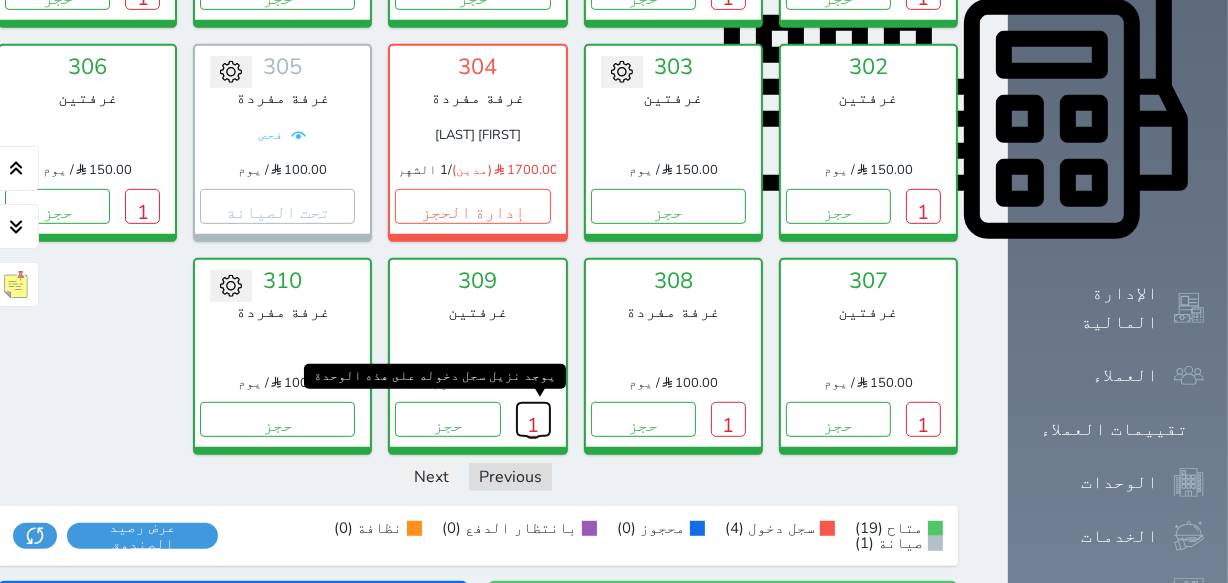 click on "1" at bounding box center (533, 419) 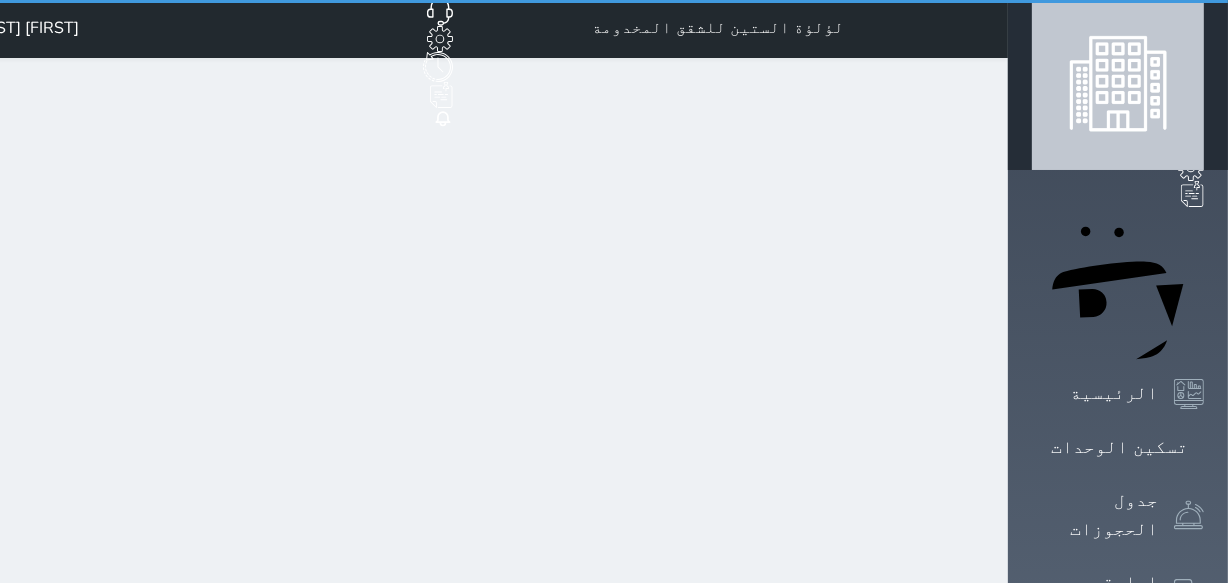 scroll, scrollTop: 0, scrollLeft: 0, axis: both 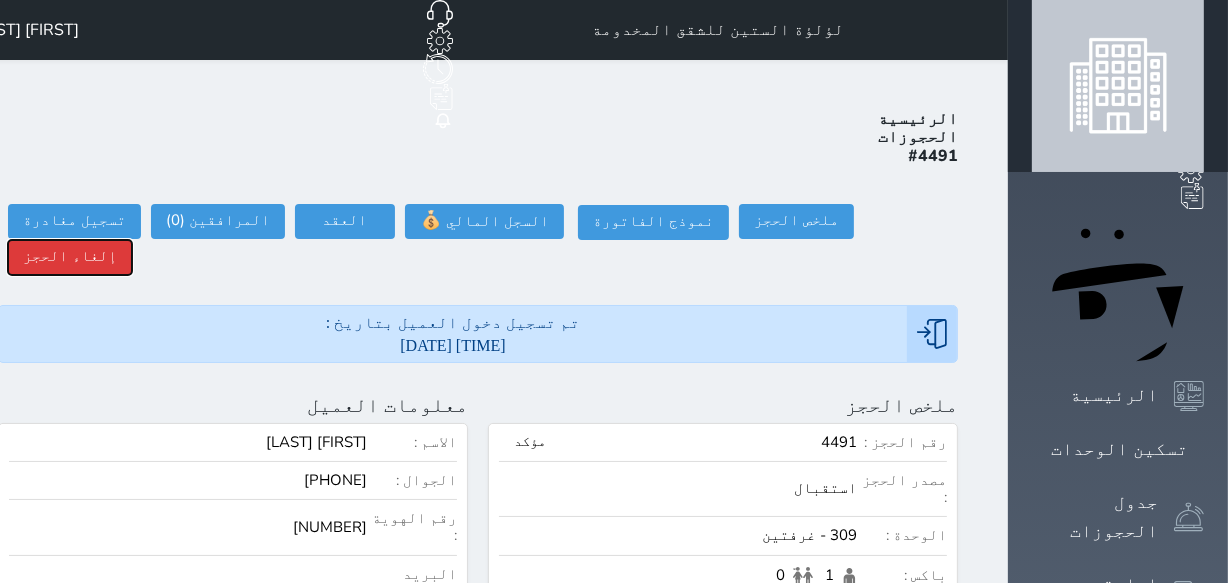 click on "إلغاء الحجز" at bounding box center (70, 257) 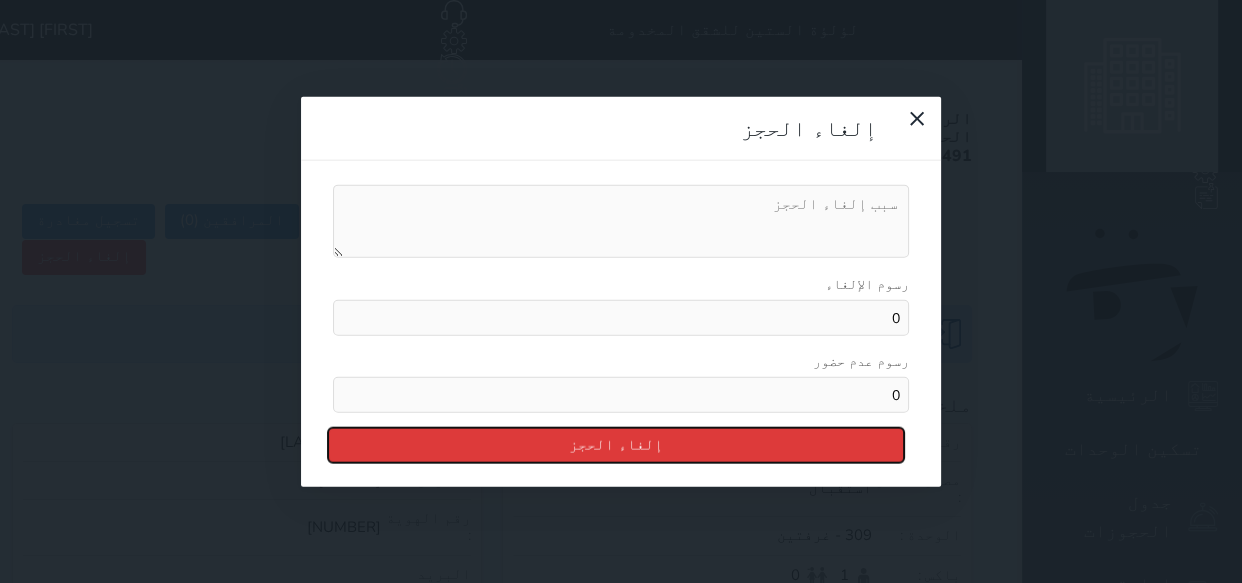 click on "إلغاء الحجز" at bounding box center (616, 445) 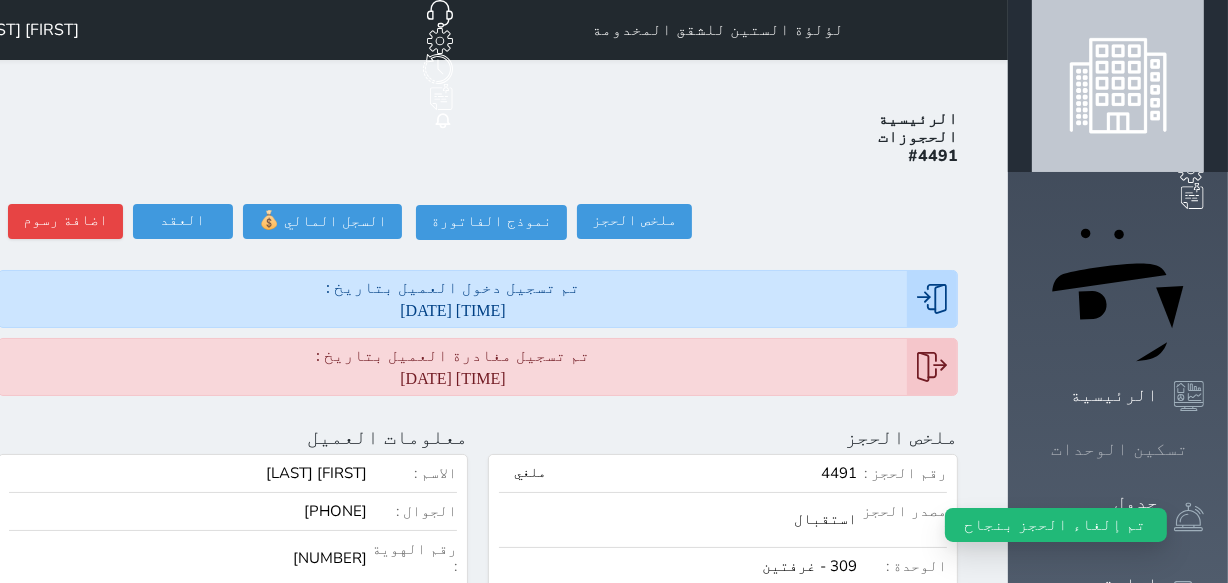 click 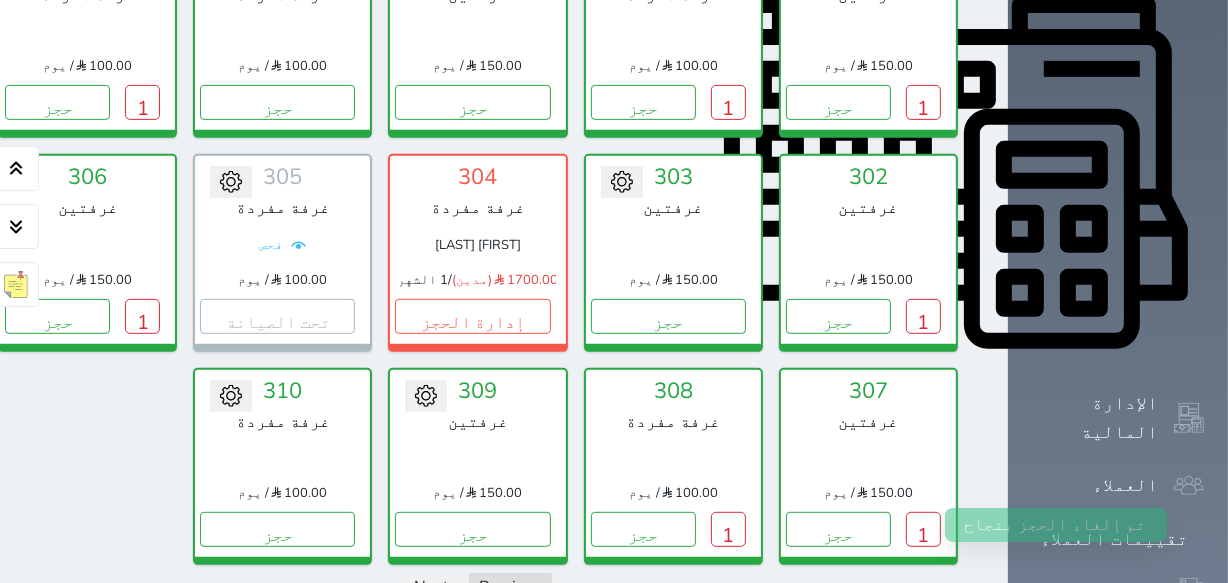 scroll, scrollTop: 805, scrollLeft: 0, axis: vertical 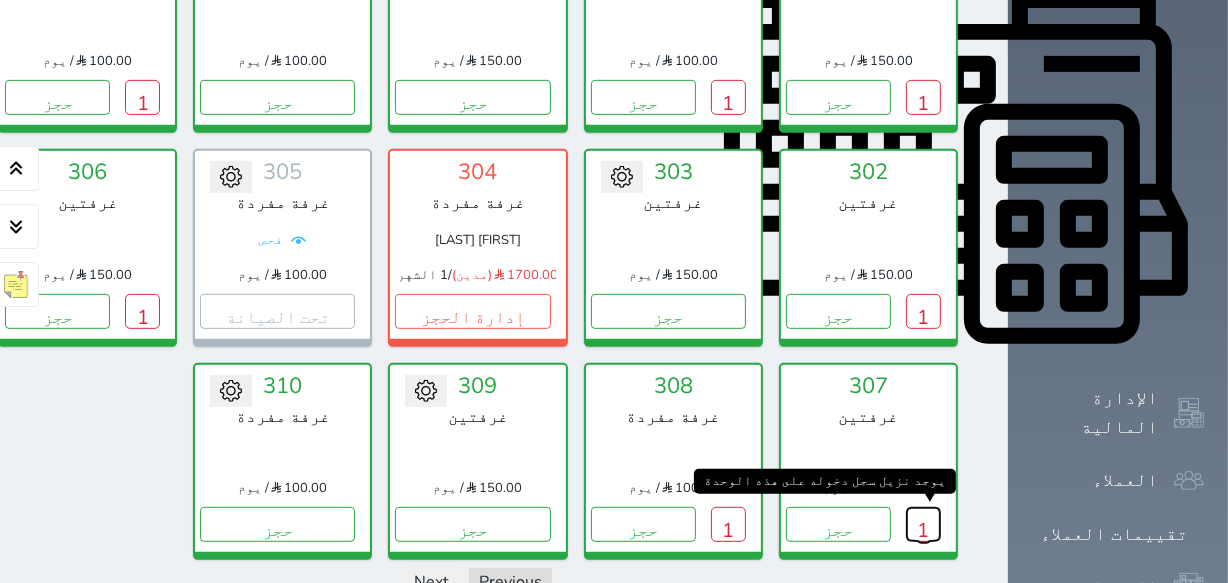 click on "1" at bounding box center (923, 524) 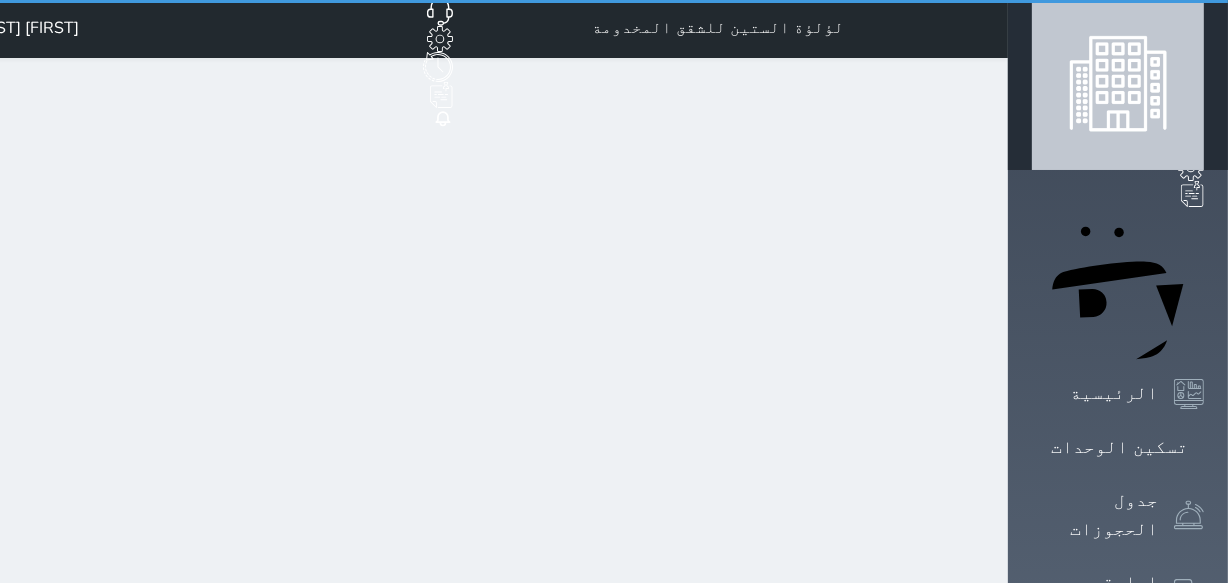 scroll, scrollTop: 0, scrollLeft: 0, axis: both 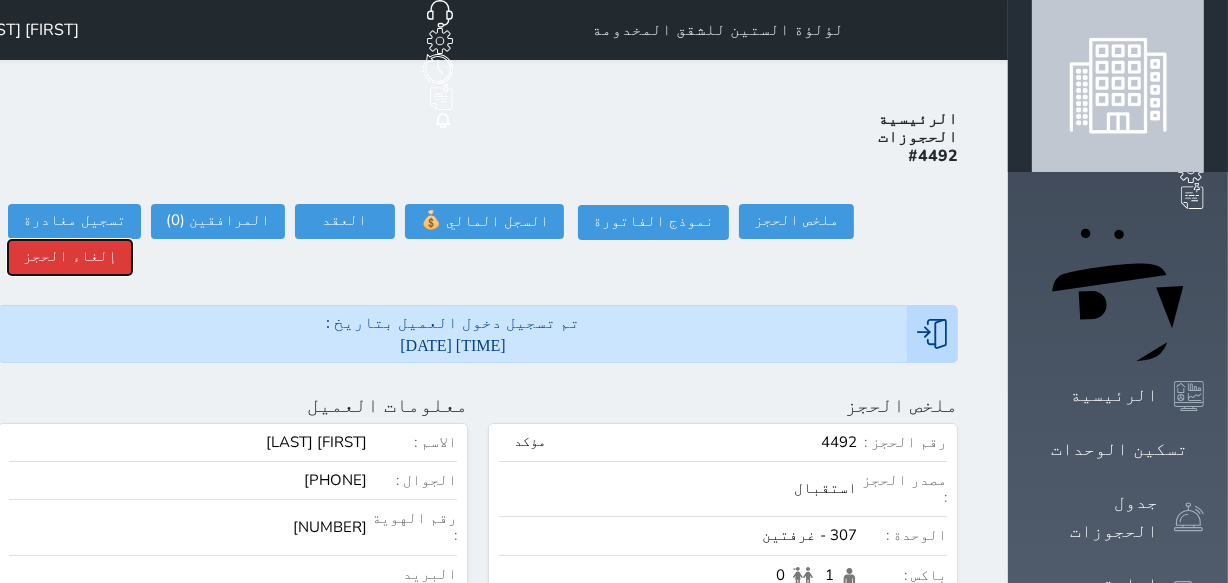 click on "إلغاء الحجز" at bounding box center [70, 257] 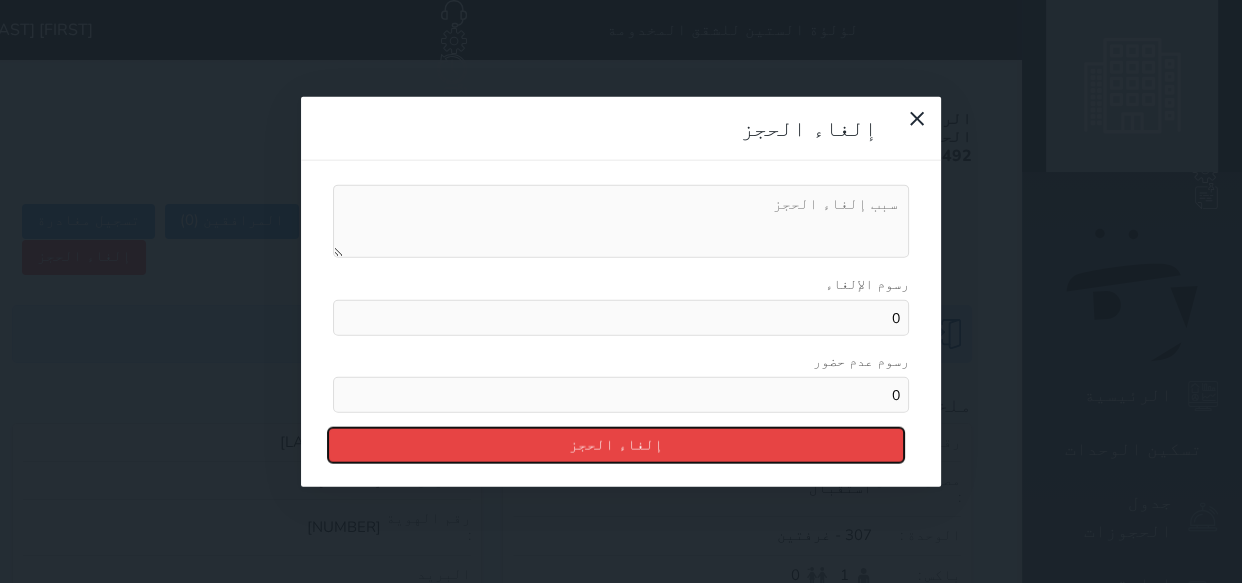click on "إلغاء الحجز" at bounding box center [616, 445] 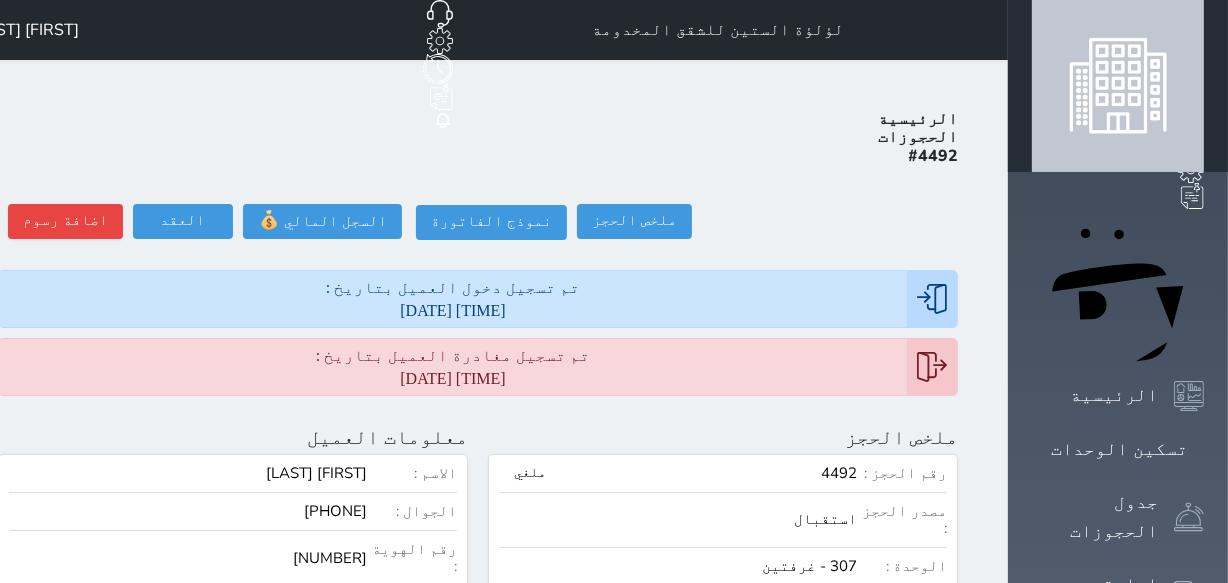 drag, startPoint x: 726, startPoint y: 360, endPoint x: 767, endPoint y: 335, distance: 48.02083 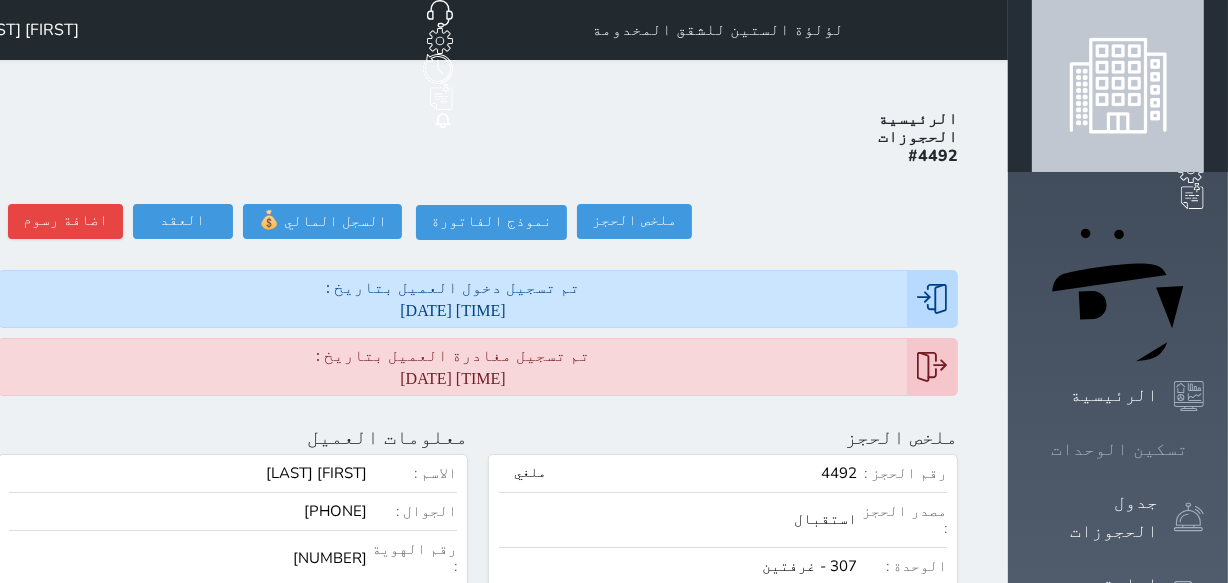click 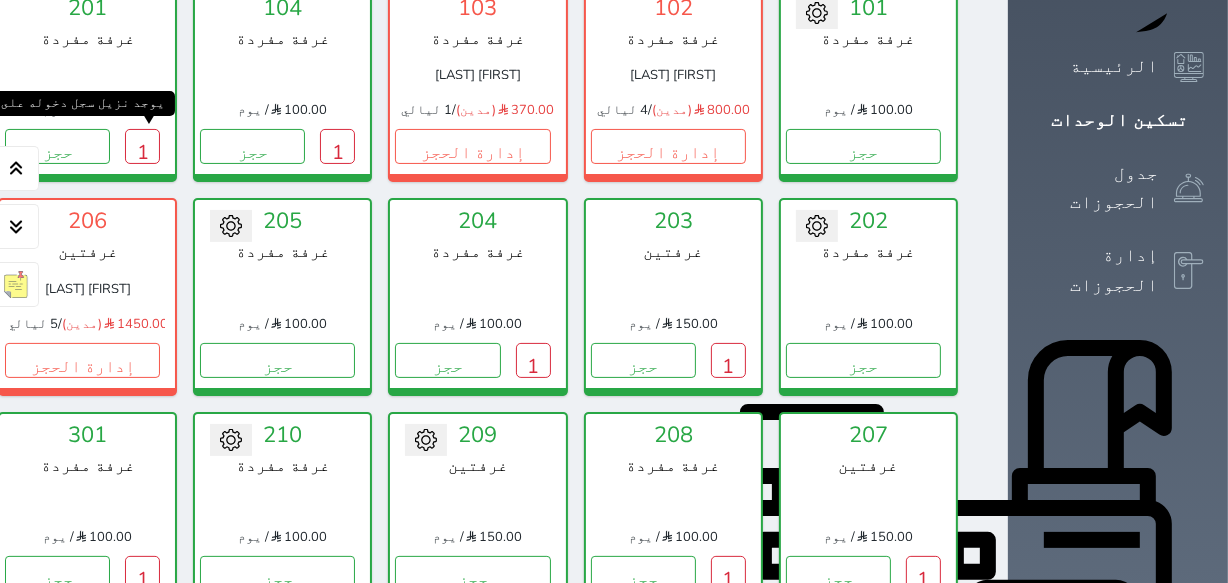 scroll, scrollTop: 350, scrollLeft: 0, axis: vertical 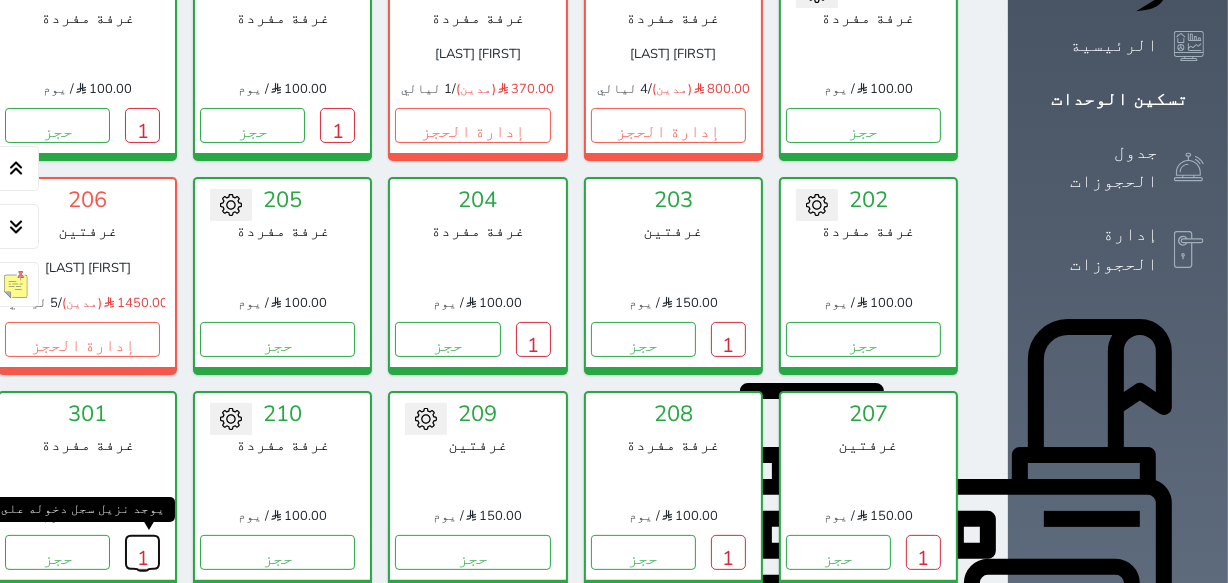 click on "1" at bounding box center (142, 552) 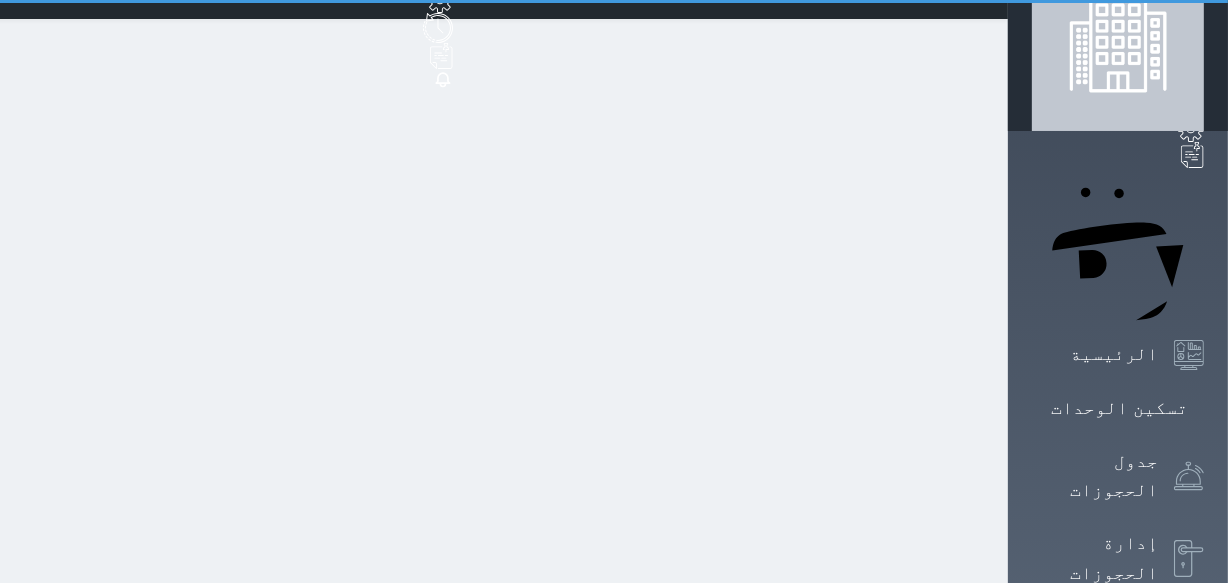 scroll, scrollTop: 0, scrollLeft: 0, axis: both 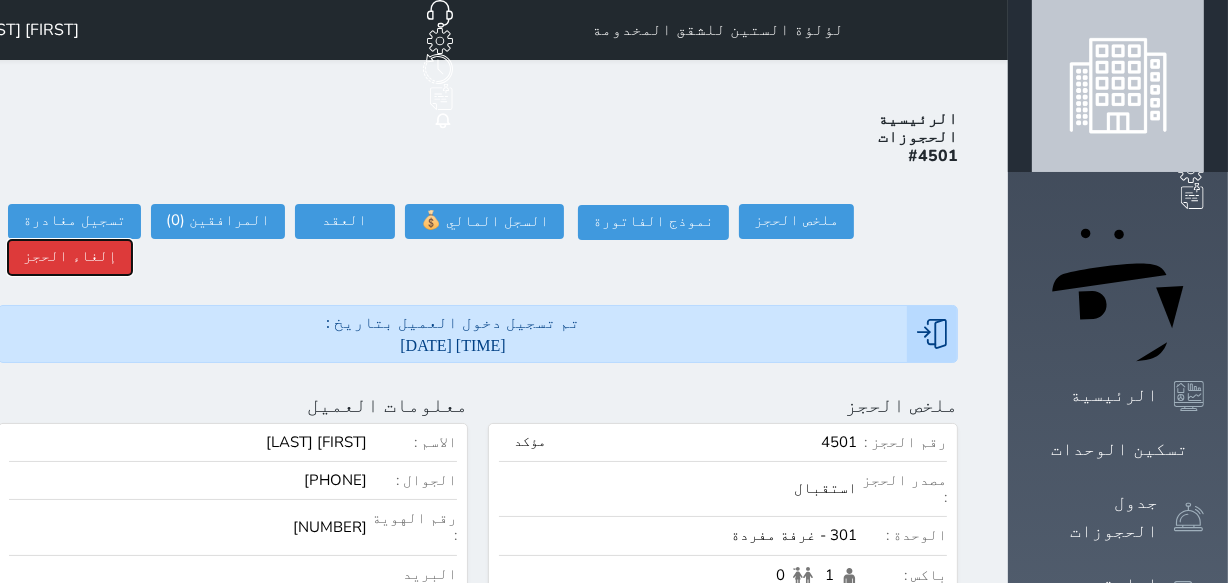 click on "إلغاء الحجز" at bounding box center (70, 257) 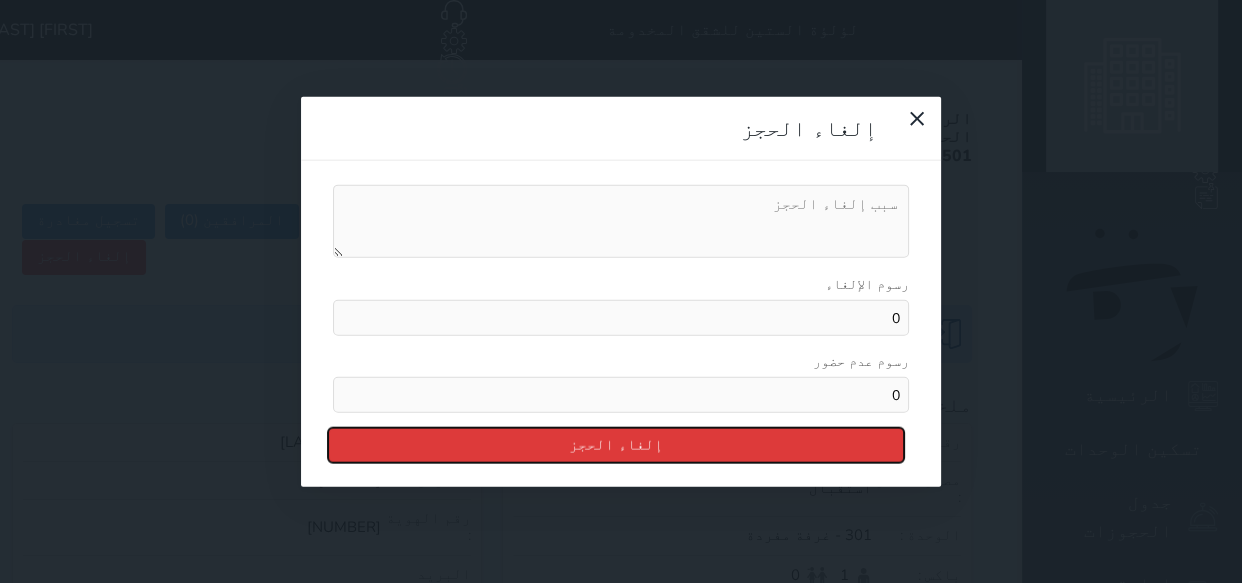 click on "إلغاء الحجز" at bounding box center [616, 445] 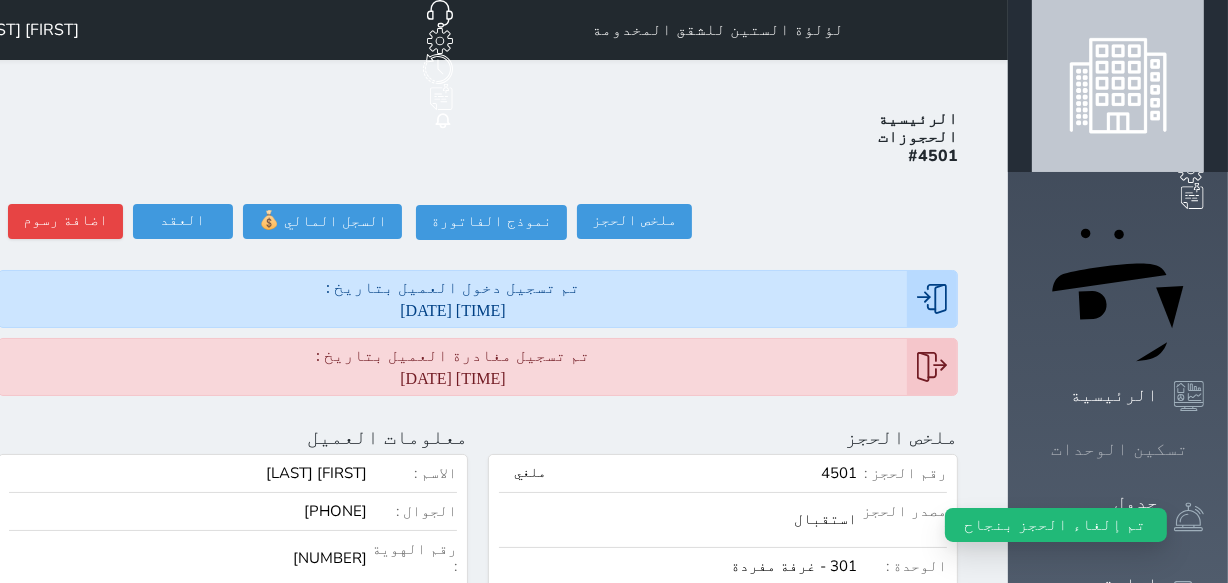click 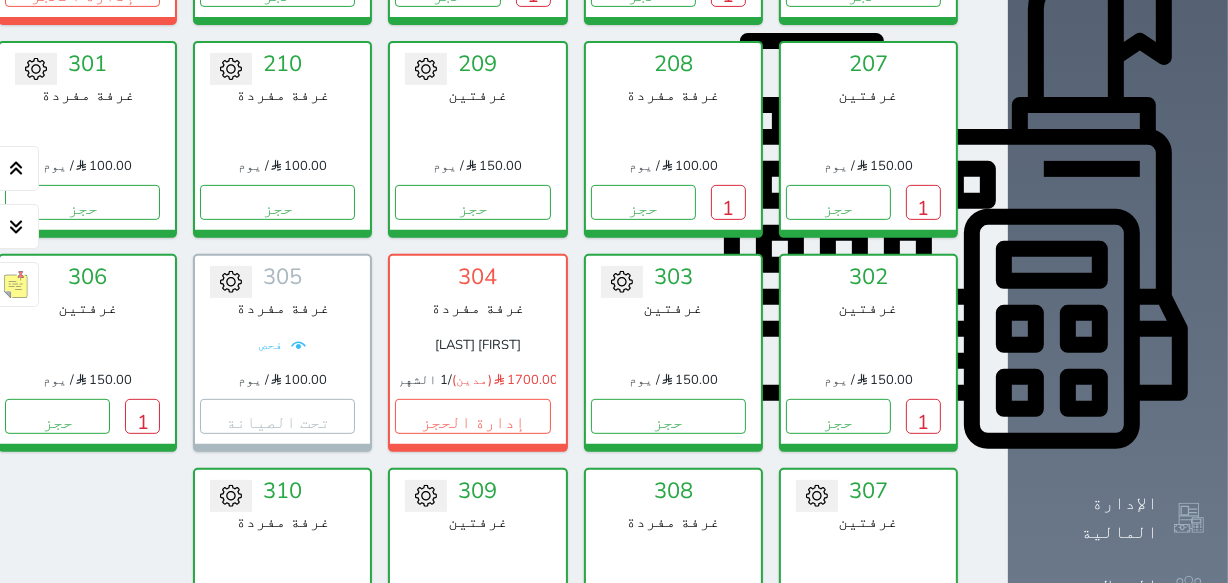 scroll, scrollTop: 727, scrollLeft: 0, axis: vertical 